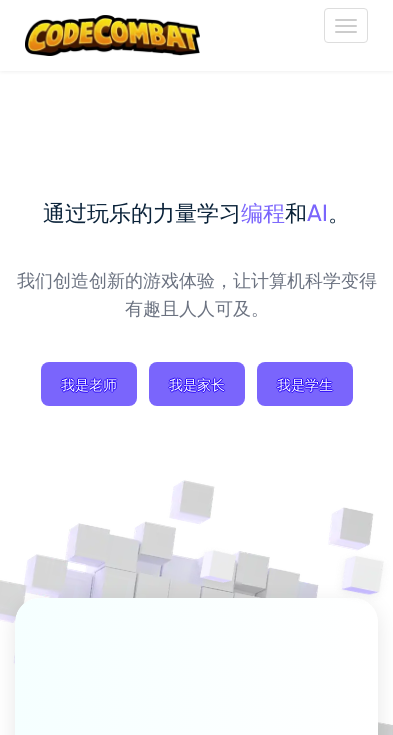 scroll, scrollTop: 100, scrollLeft: 0, axis: vertical 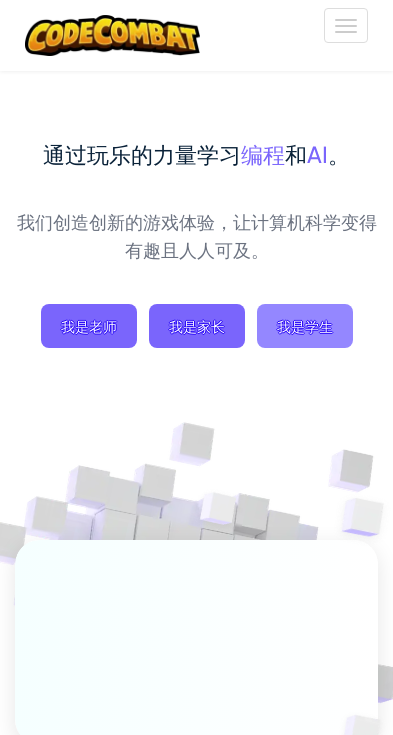 click on "我是学生" at bounding box center [305, 326] 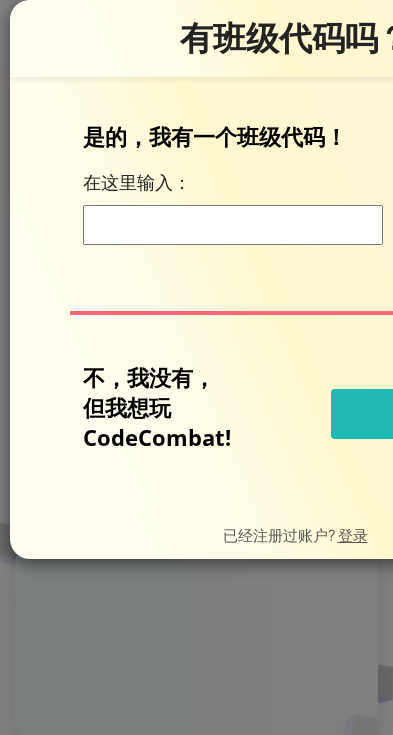 click on "开始游戏" at bounding box center [441, 414] 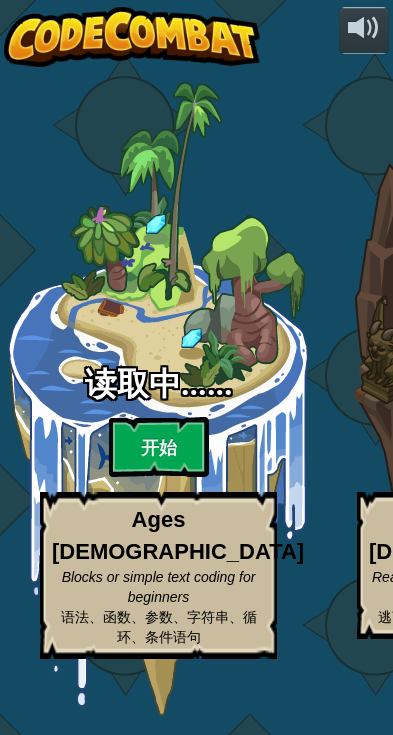 select on "zh-[PERSON_NAME]" 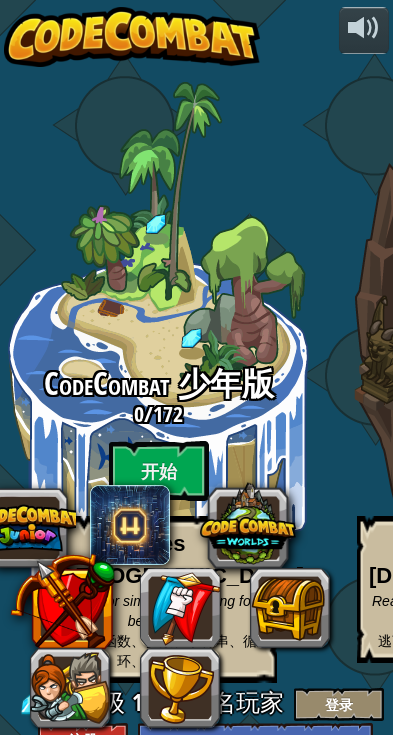 click on "游戏开发" at bounding box center (763, 476) 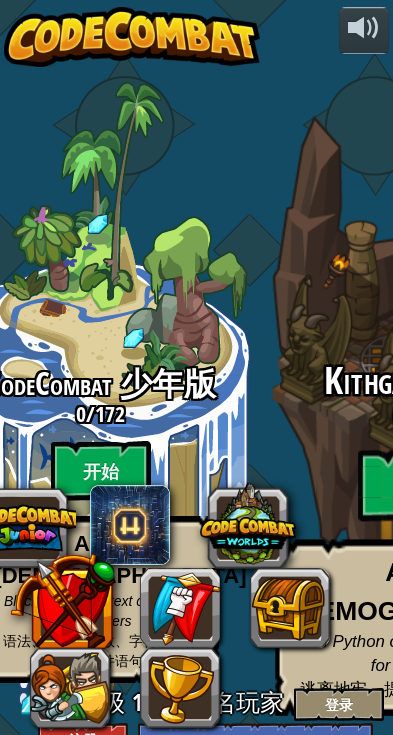 click on "开始" at bounding box center (418, 486) 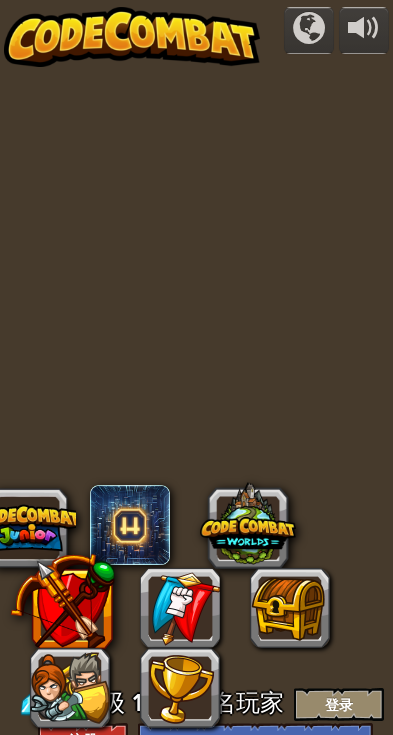 select on "zh-[PERSON_NAME]" 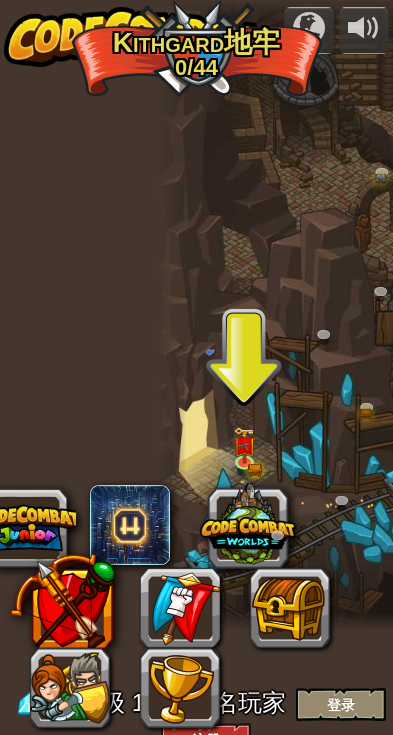click at bounding box center (568, 493) 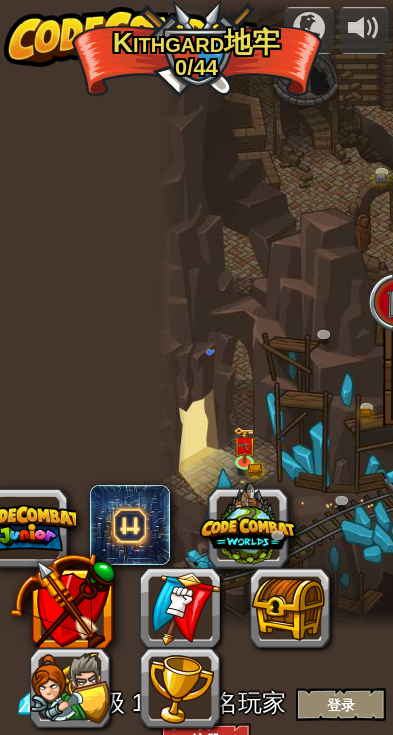 click at bounding box center (639, 315) 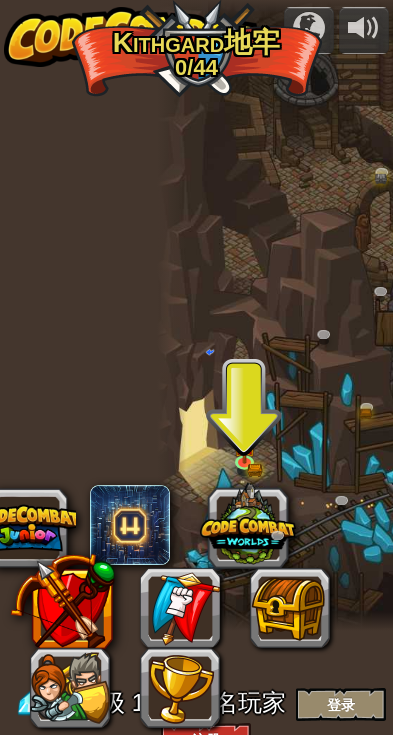click at bounding box center [588, 430] 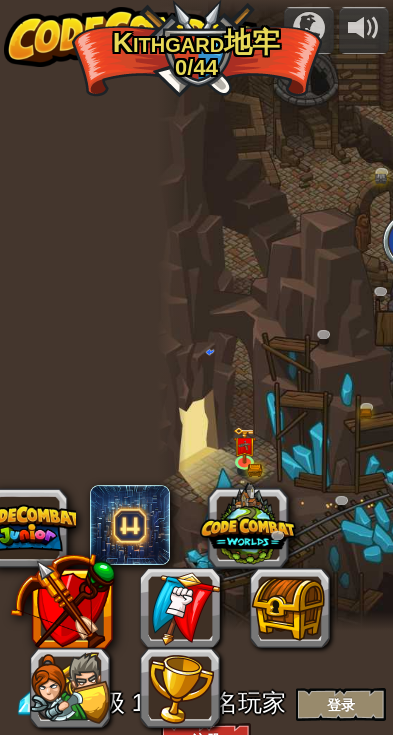 click at bounding box center (588, 430) 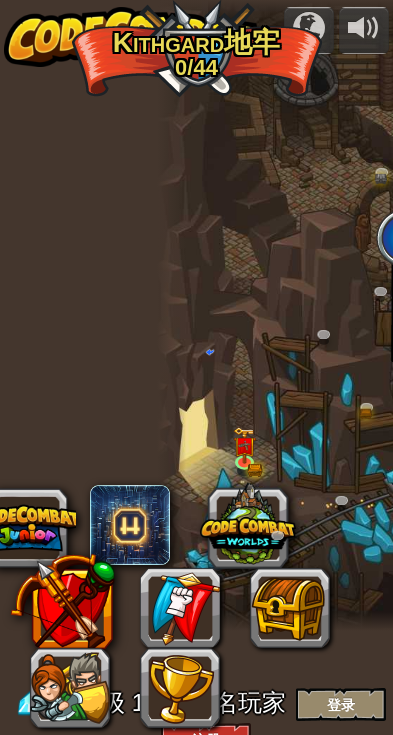 drag, startPoint x: 572, startPoint y: 420, endPoint x: 551, endPoint y: 436, distance: 26.400757 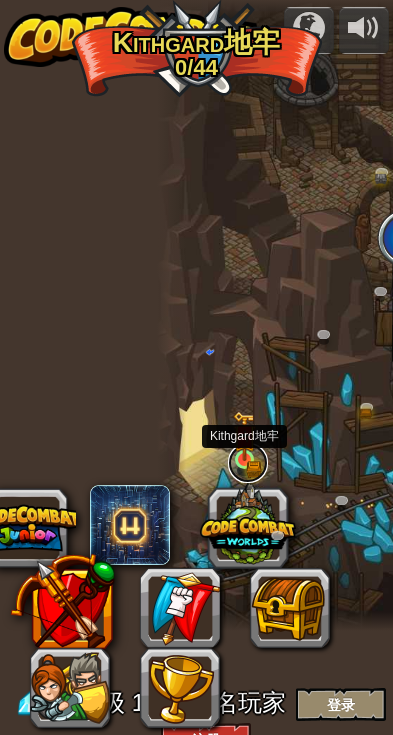 click at bounding box center (248, 463) 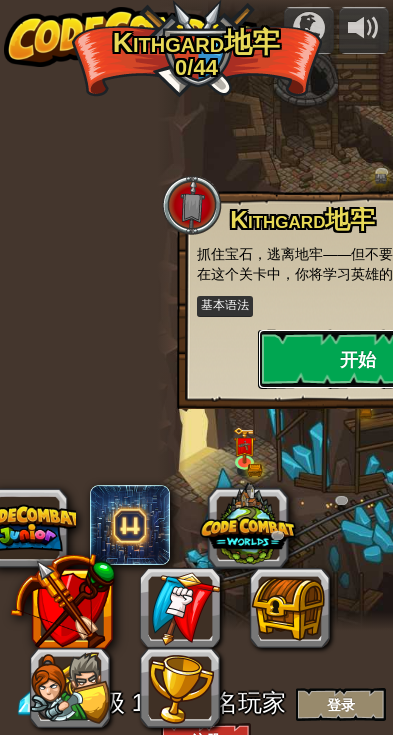 click on "开始" at bounding box center (358, 359) 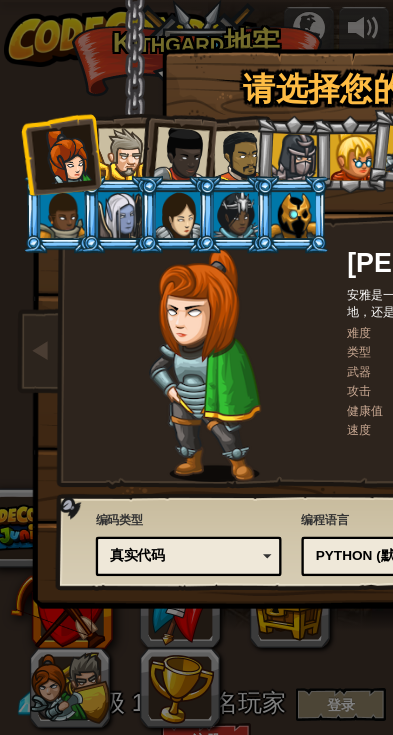 click on "下一页" at bounding box center (623, 541) 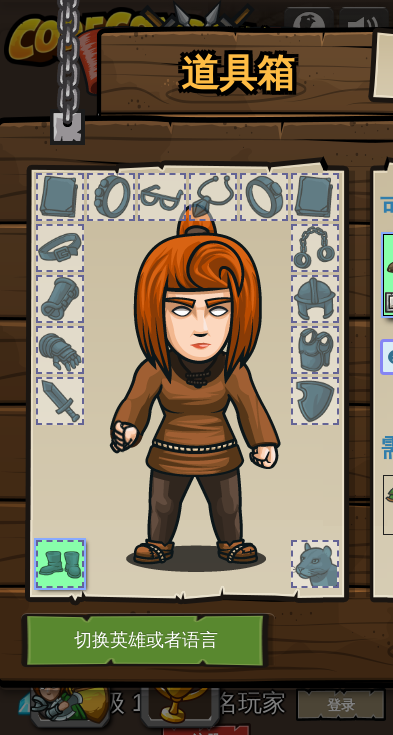 click at bounding box center (413, 264) 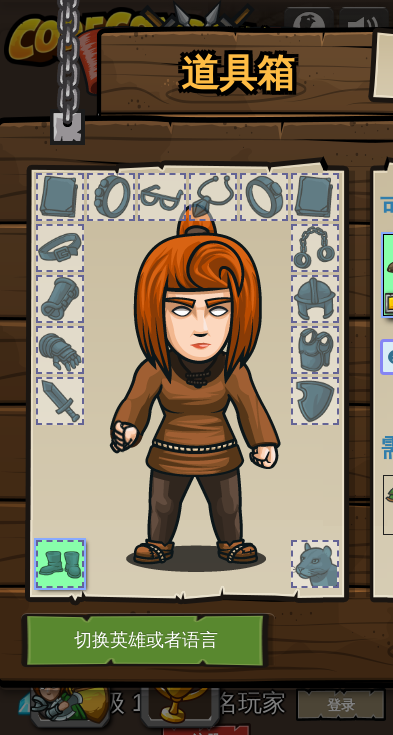 click on "装备" at bounding box center (814, 645) 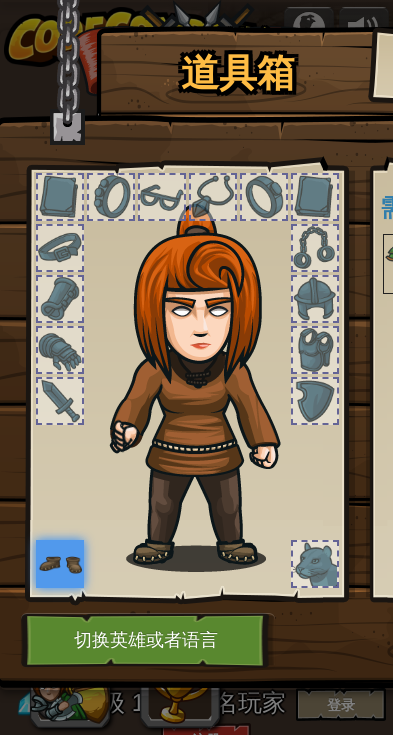 click on "开始" at bounding box center (497, 640) 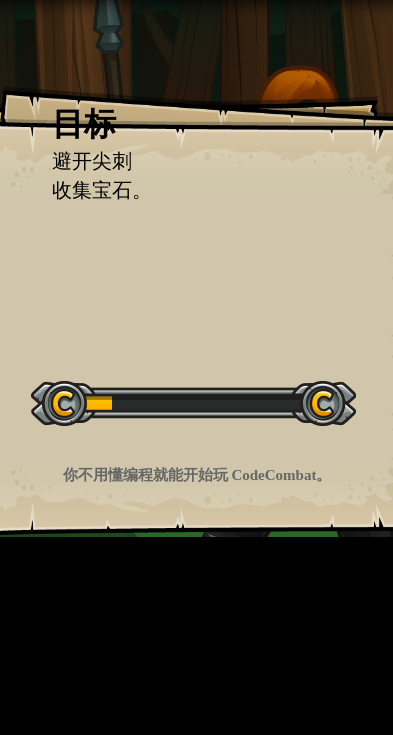 click on "目标 避开尖刺 收集宝石。 开始 载入失败 订阅后才可开始本关 订阅 你将需要加入一个课程来玩这个关卡 回到我的课程 请询问老师分配后续课程，或者联系客服购买课程或学习许可，以便继续学习。 回到我的课程 这一关已锁定。
回到我的课程 你不用懂编程就能开始玩 CodeCombat。" at bounding box center (196, 367) 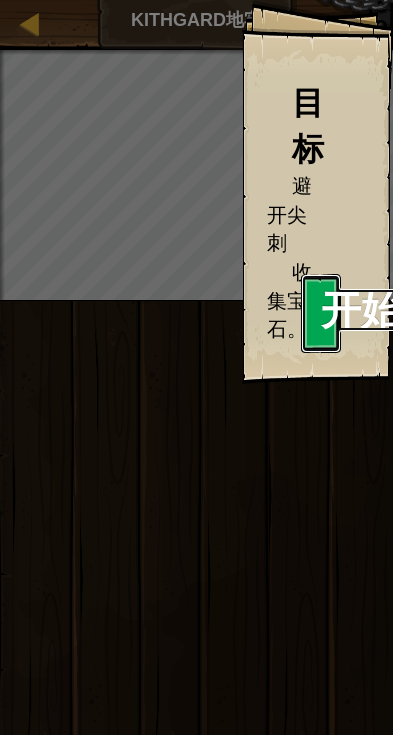click on "开始" at bounding box center [321, 313] 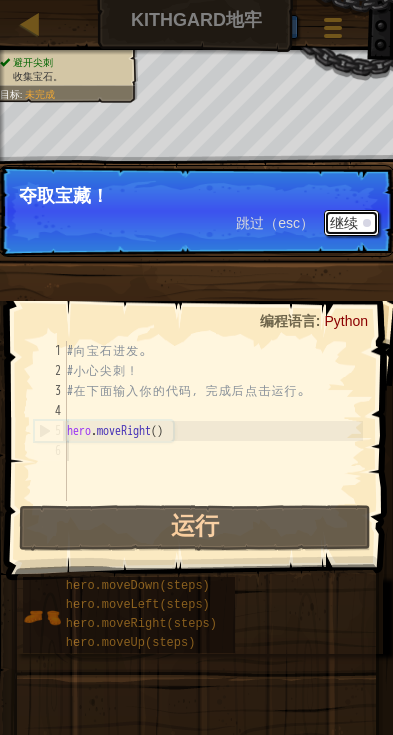 click on "继续" at bounding box center [351, 223] 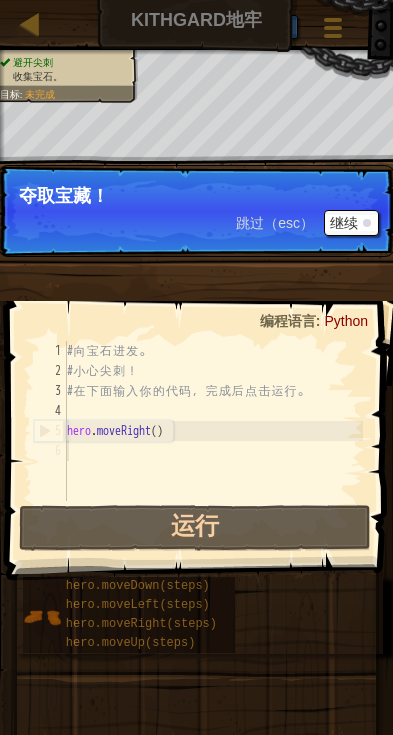 scroll, scrollTop: 29, scrollLeft: 0, axis: vertical 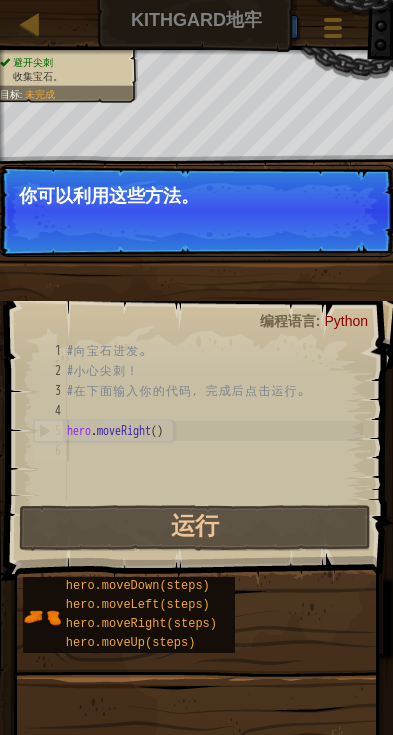 click on "跳过（esc） 继续  你可以利用这些方法。" at bounding box center [196, 211] 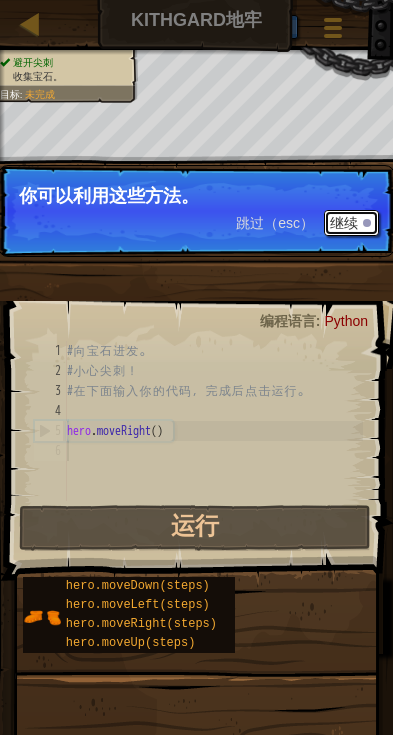 click on "继续" at bounding box center [351, 223] 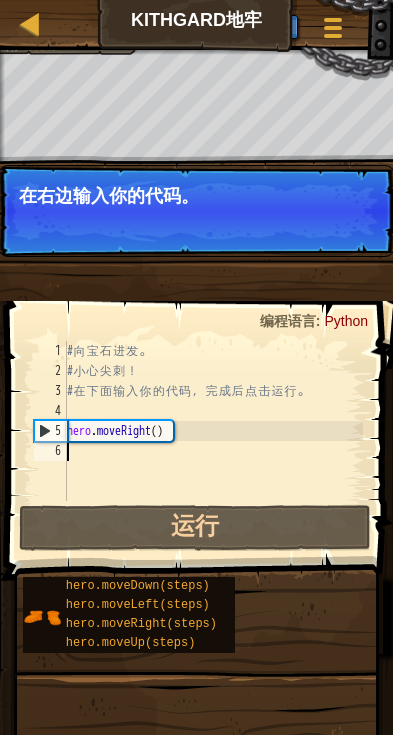 click on "继续" at bounding box center [351, 223] 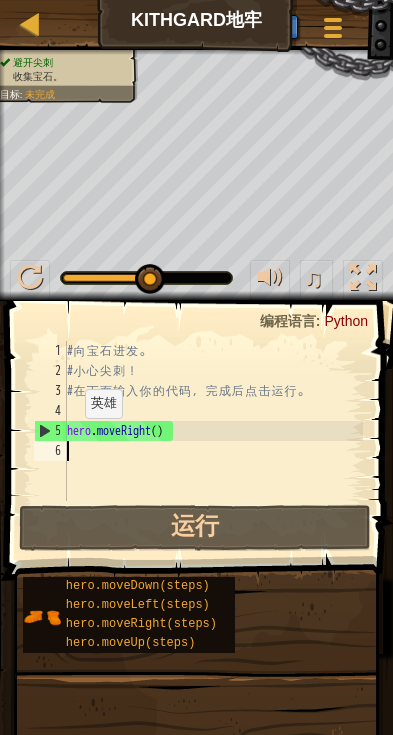 click on "地图 Kithgard地牢 游戏菜单 完成 注册 提示 1     הההההההההההההההההההההההההההההההההההההההההההההההההההההההההההההההההההההההההההההההההההההההההההההההההההההההההההההההההההההההההההההההההההההההההההההההההההההההההההההההההההההההההההההההההההההההההההההההההההההההההההההההההההההההההההההההההההההההההההההההההההההההההההההההה XXXXXXXXXXXXXXXXXXXXXXXXXXXXXXXXXXXXXXXXXXXXXXXXXXXXXXXXXXXXXXXXXXXXXXXXXXXXXXXXXXXXXXXXXXXXXXXXXXXXXXXXXXXXXXXXXXXXXXXXXXXXXXXXXXXXXXXXXXXXXXXXXXXXXXXXXXXXXXXXXXXXXXXXXXXXXXXXXXXXXXXXXXXXXXXXXXXXXXXXXXXXXXXXXXXXXXXXXXXXXXXXXXXXXXXXXXXXXXXXXXXXXXXXXXXXXXXX 解法 × 提示 1 2 3 4 5 6 #  向 宝 石 进 发 。 #  小 心 尖 刺 ！ #  在 下 面 输 入 你 的 代 码 ， 完 成 后 点 击 运 行 。 hero . moveRight ( )     : Python" at bounding box center (196, 367) 